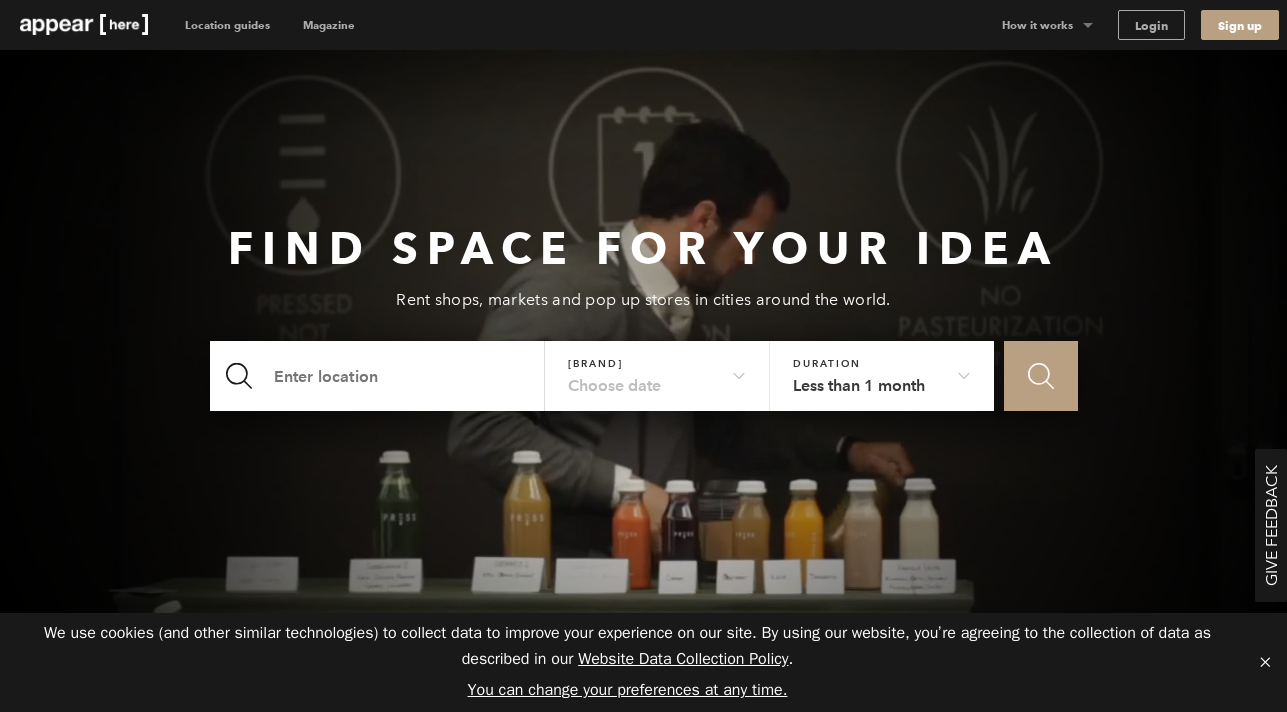 scroll, scrollTop: 0, scrollLeft: 0, axis: both 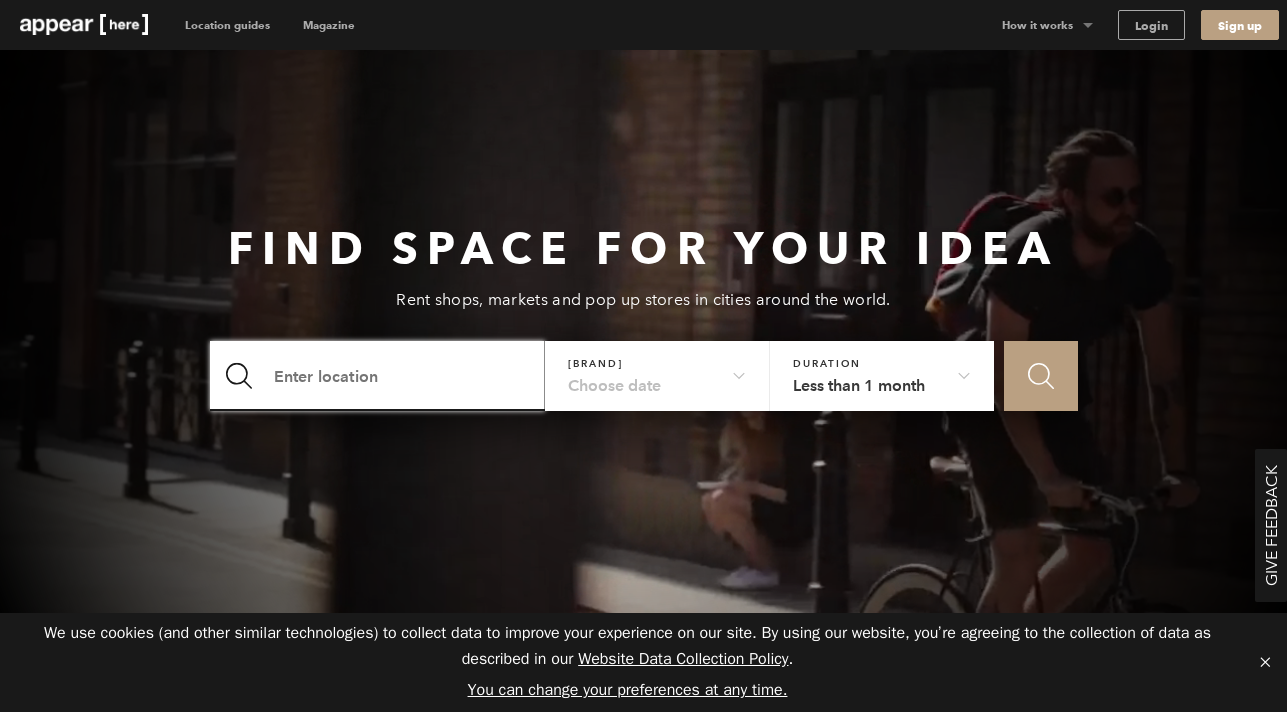 click at bounding box center (378, 376) 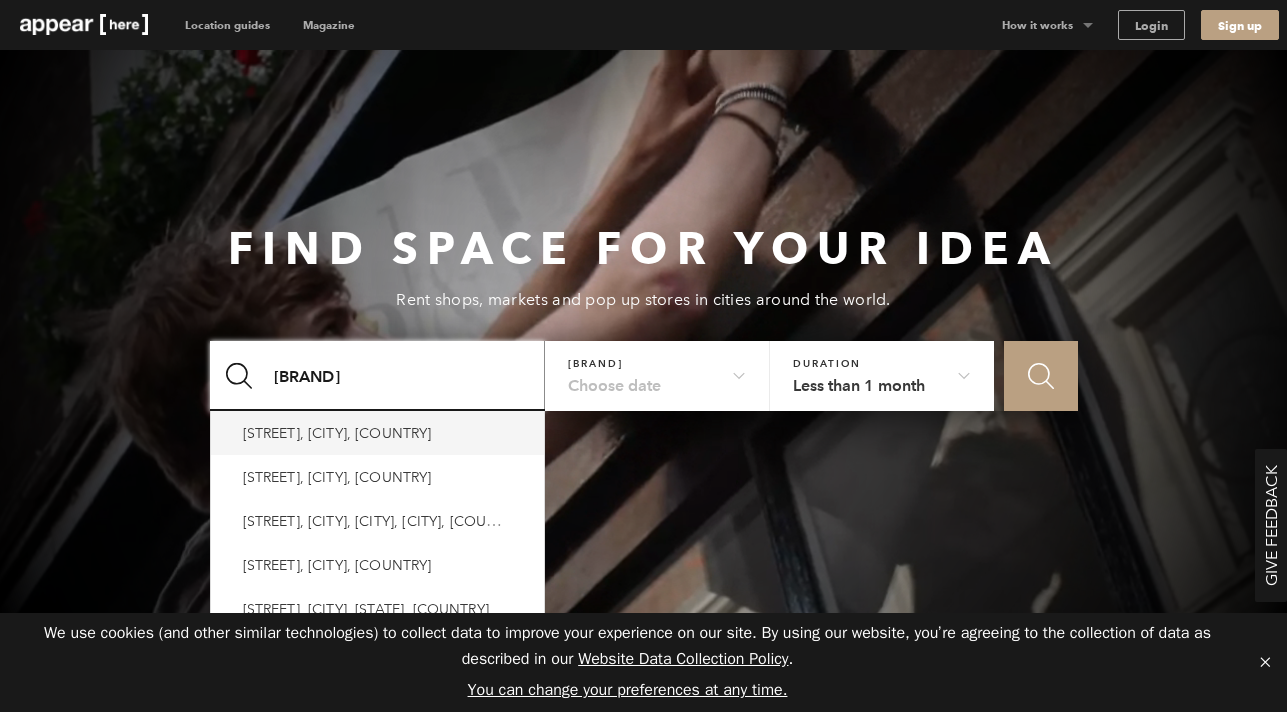 type on "[BRAND]" 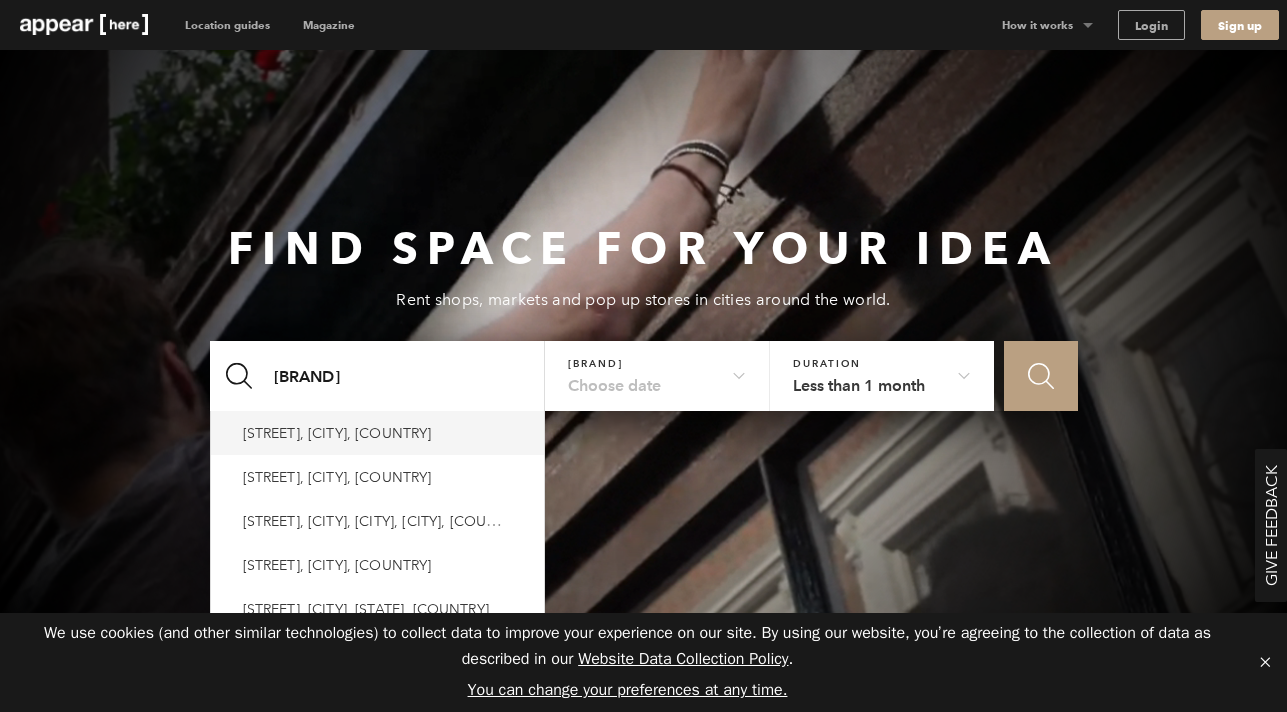 click on "[STREET], [CITY], [COUNTRY]" at bounding box center (337, 433) 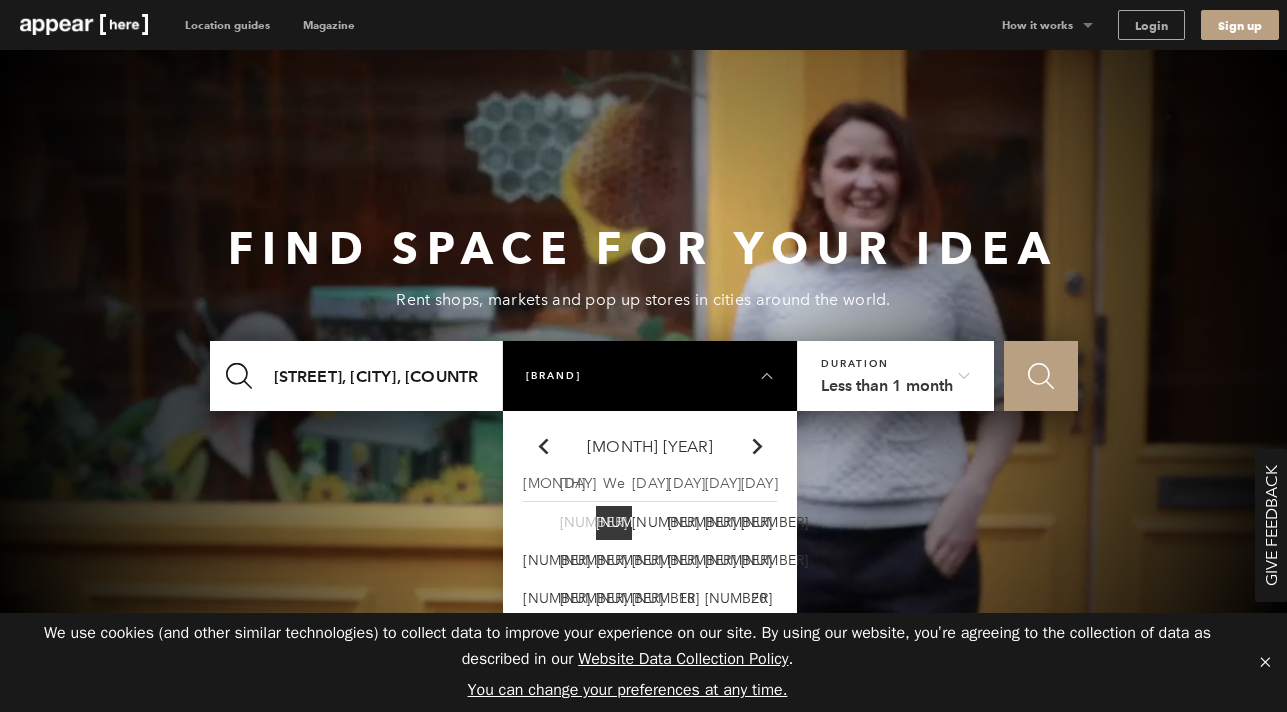 click on "[NUMBER]" at bounding box center [614, 523] 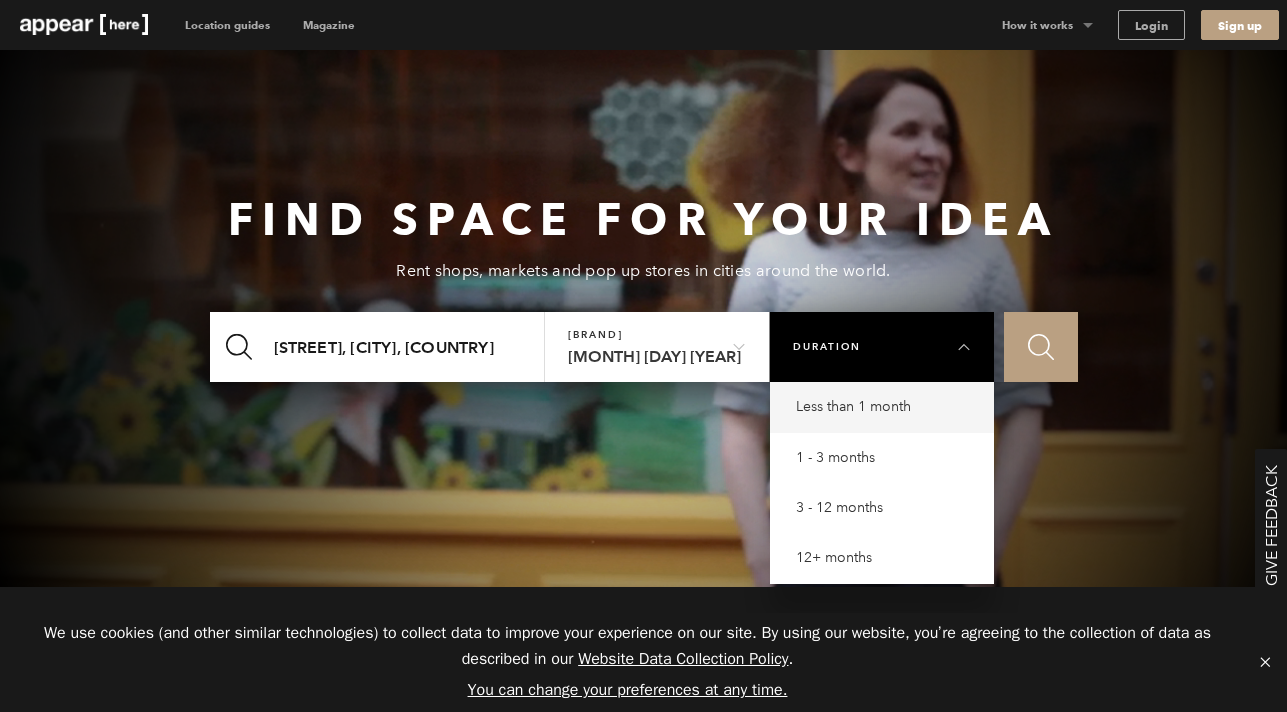 scroll, scrollTop: 35, scrollLeft: 0, axis: vertical 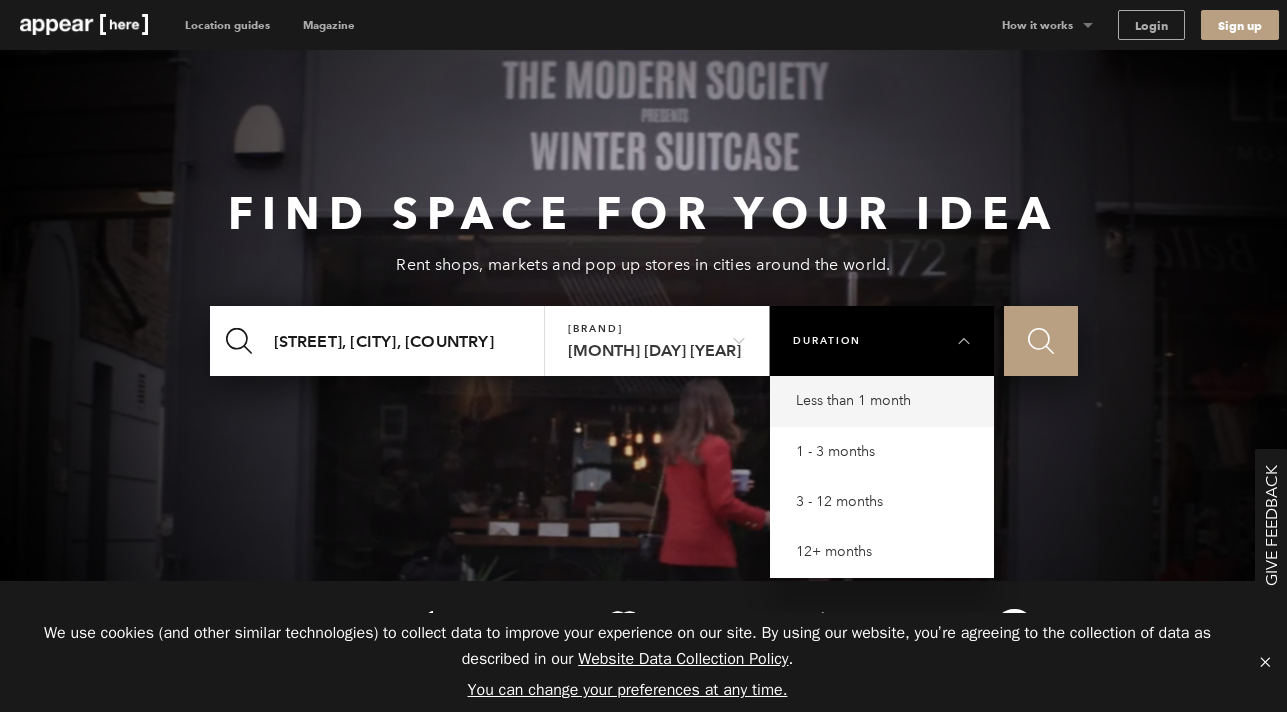 click on "3 - 12 months" at bounding box center [887, 401] 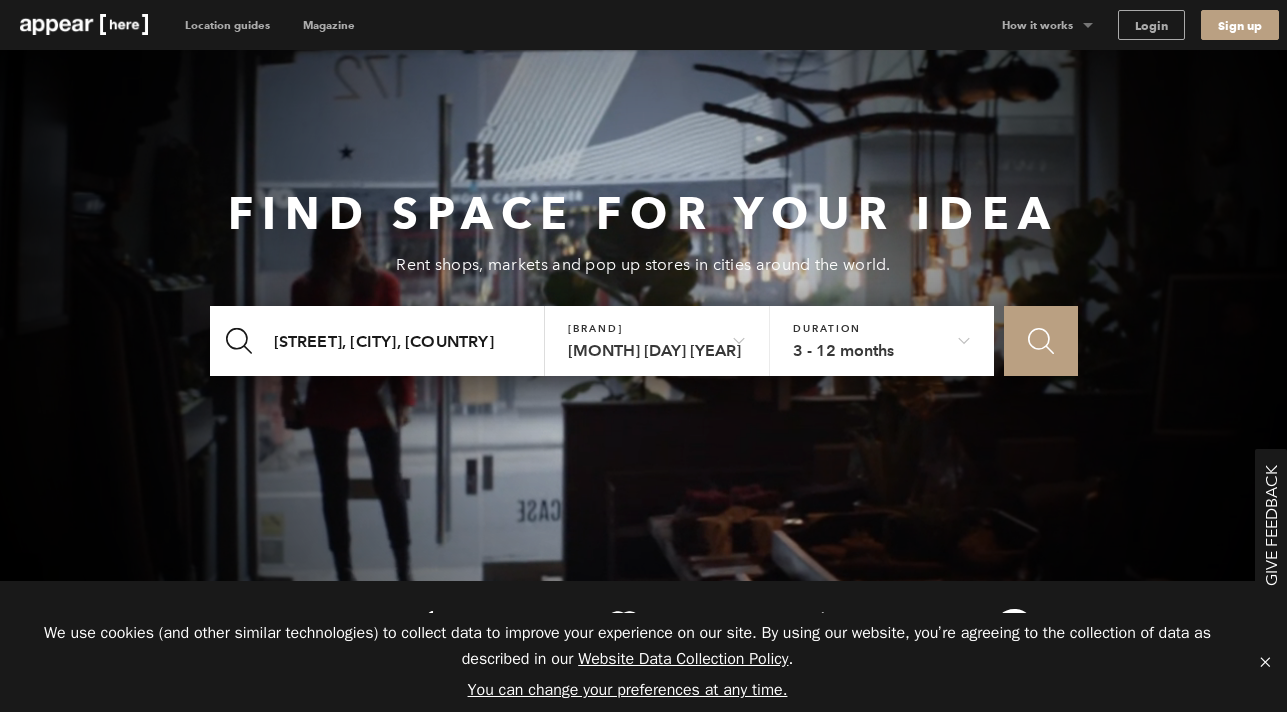 click on "Icon Search" at bounding box center (1041, 341) 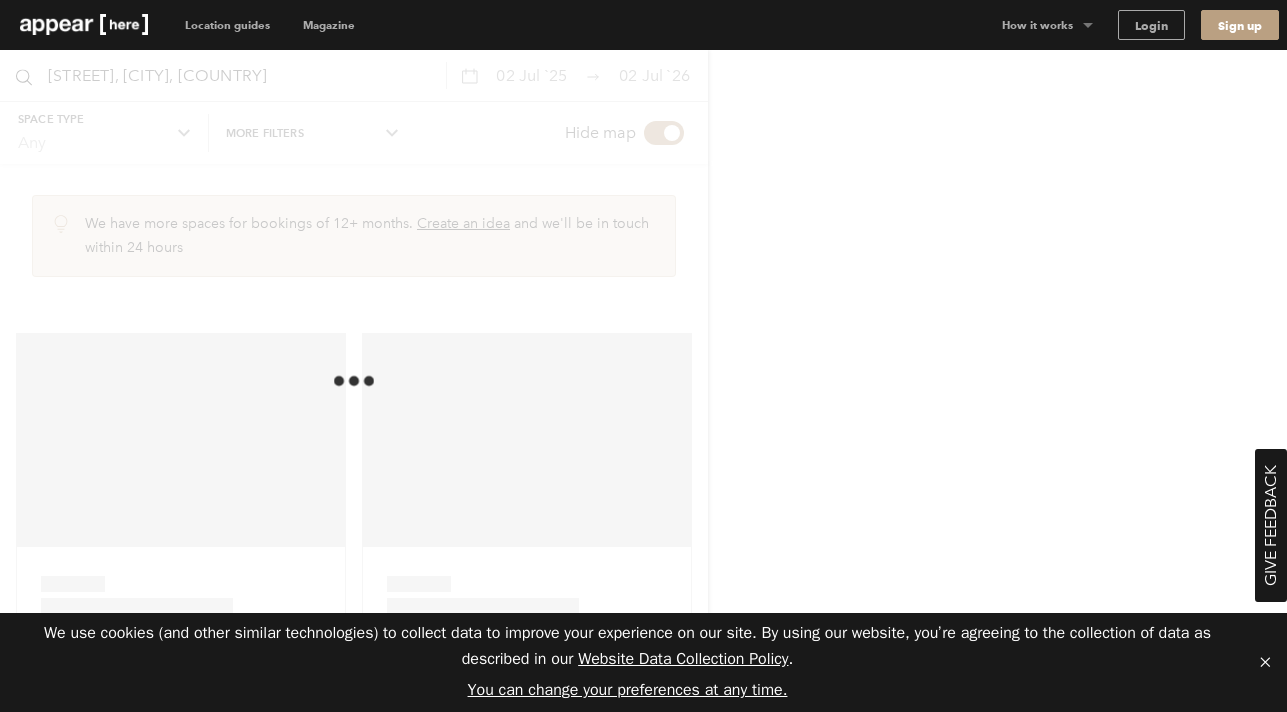 scroll, scrollTop: 0, scrollLeft: 0, axis: both 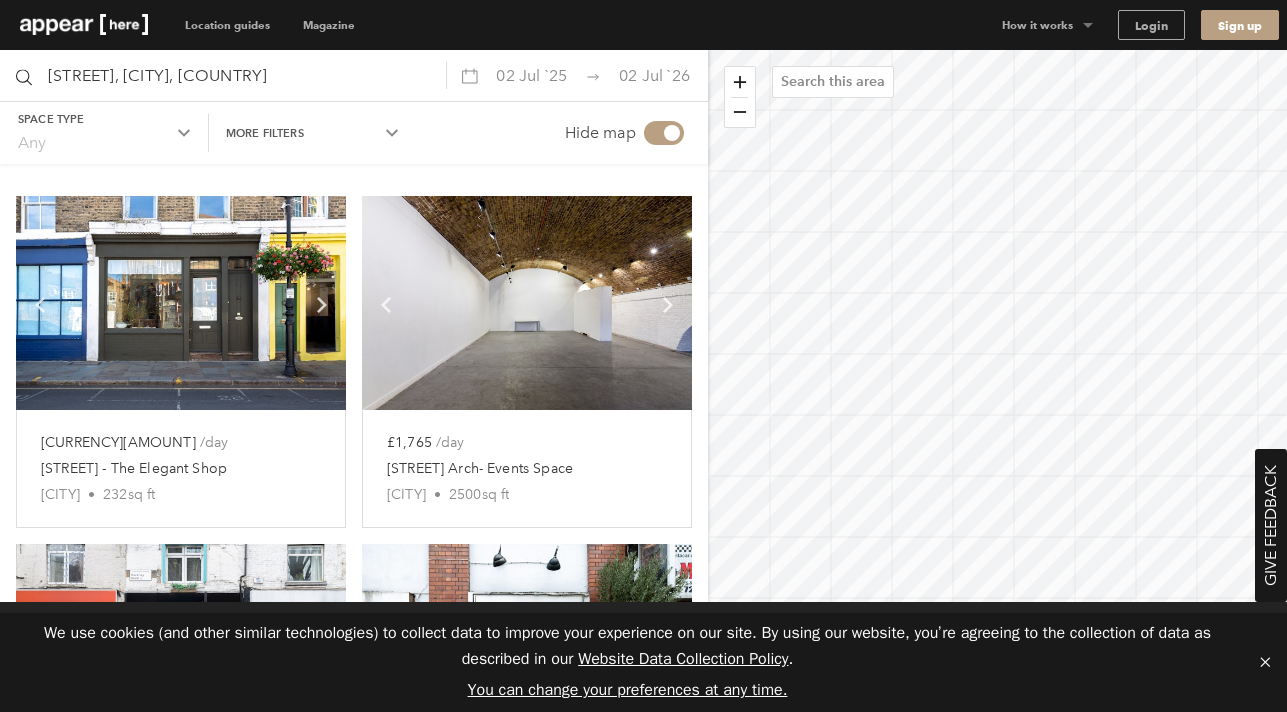 click at bounding box center (181, 303) 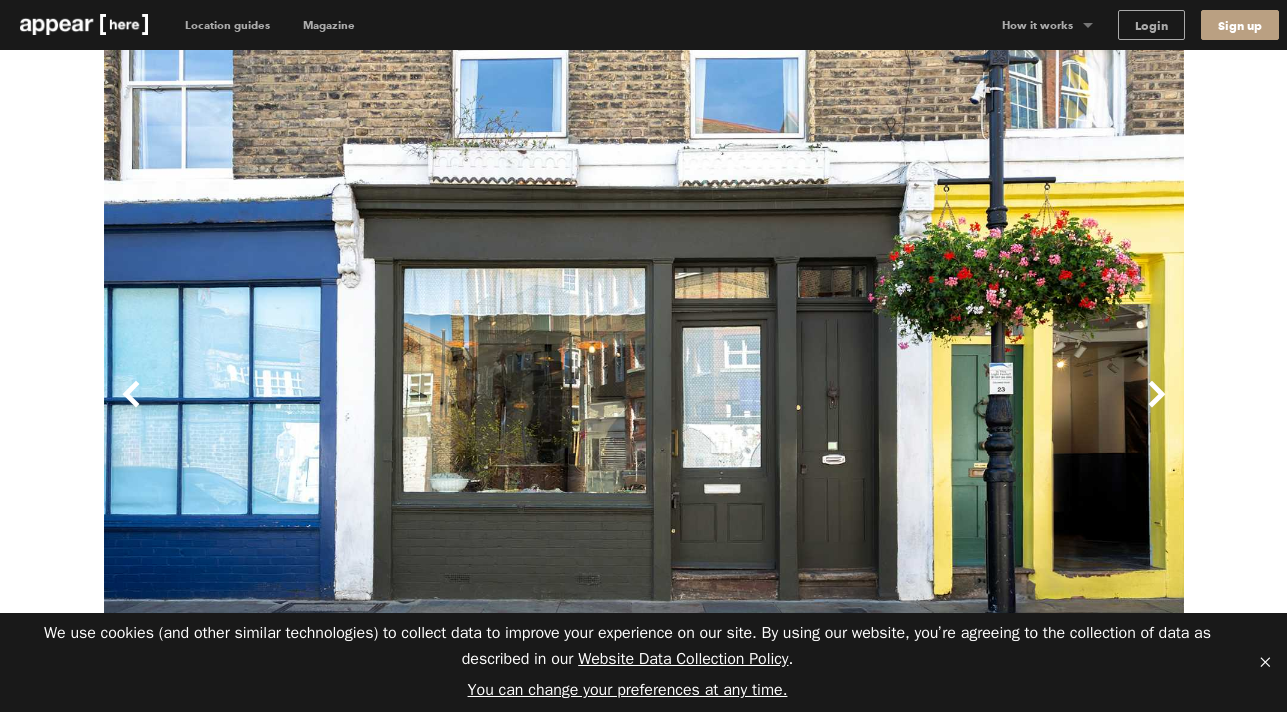 scroll, scrollTop: 0, scrollLeft: 0, axis: both 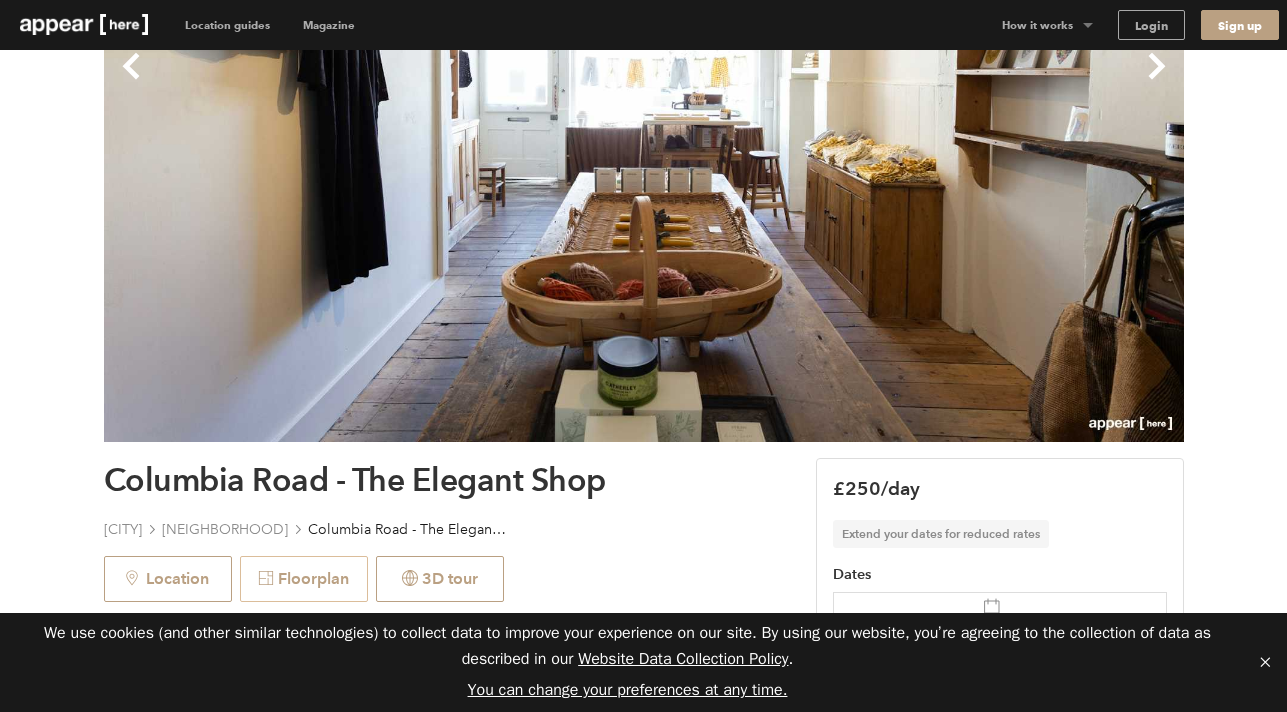click on "Floorplan" at bounding box center [304, 579] 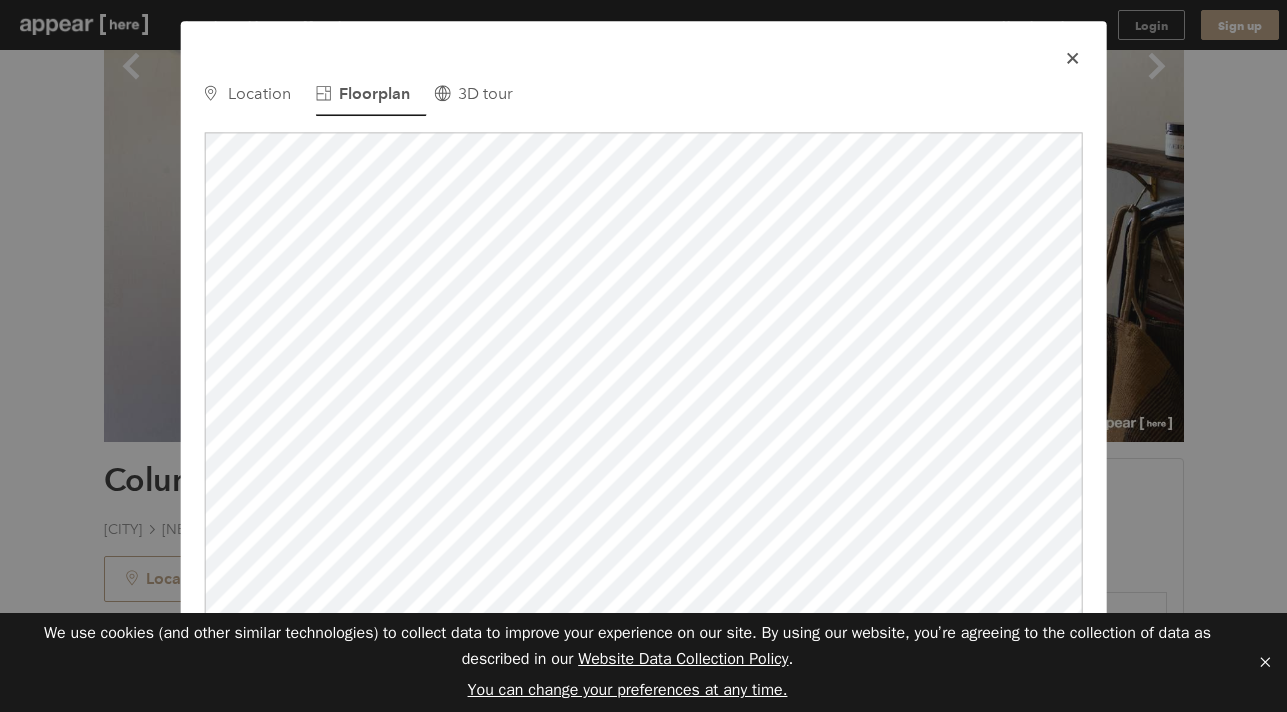 scroll, scrollTop: 0, scrollLeft: 0, axis: both 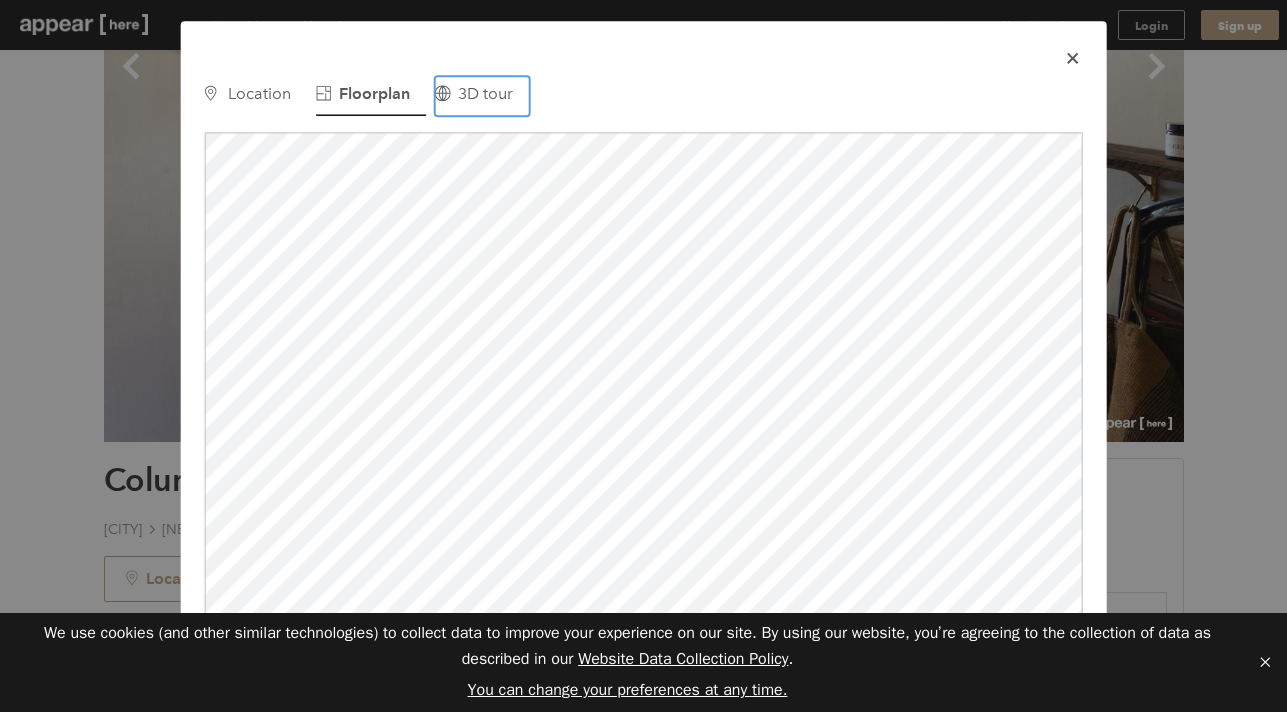 click on "3D tour" at bounding box center (485, 93) 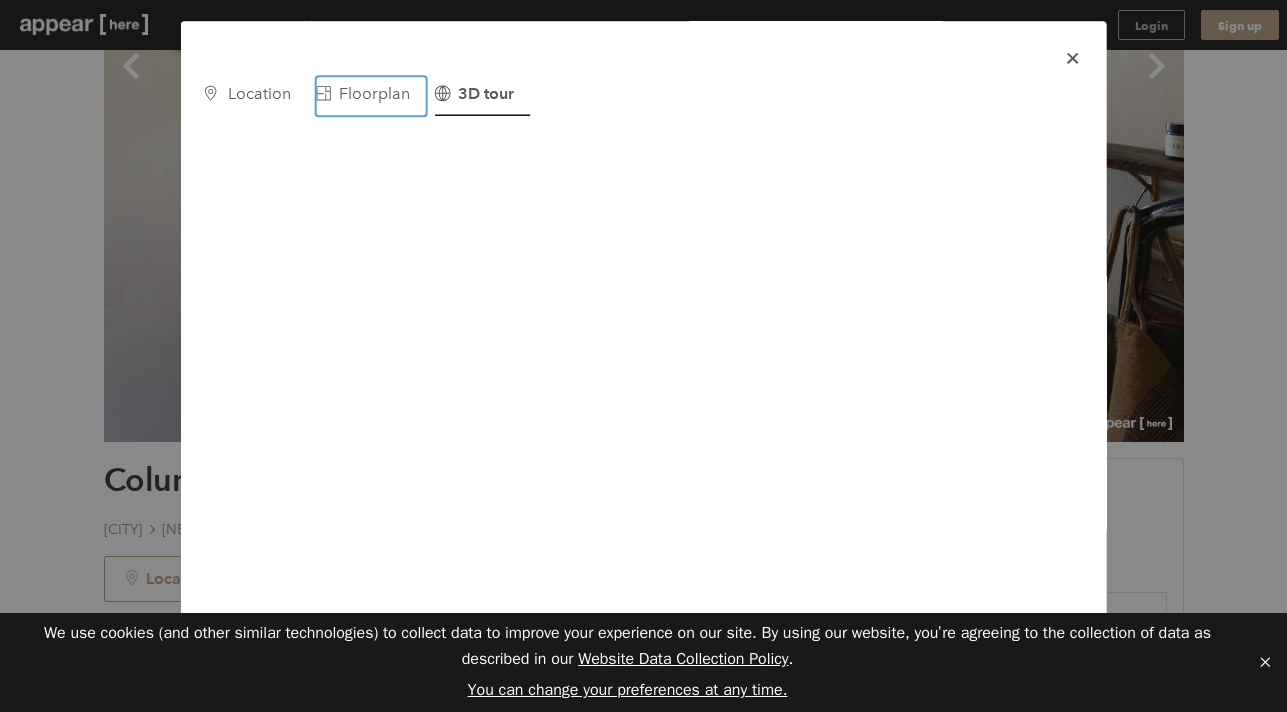 click on "Floorplan" at bounding box center [374, 93] 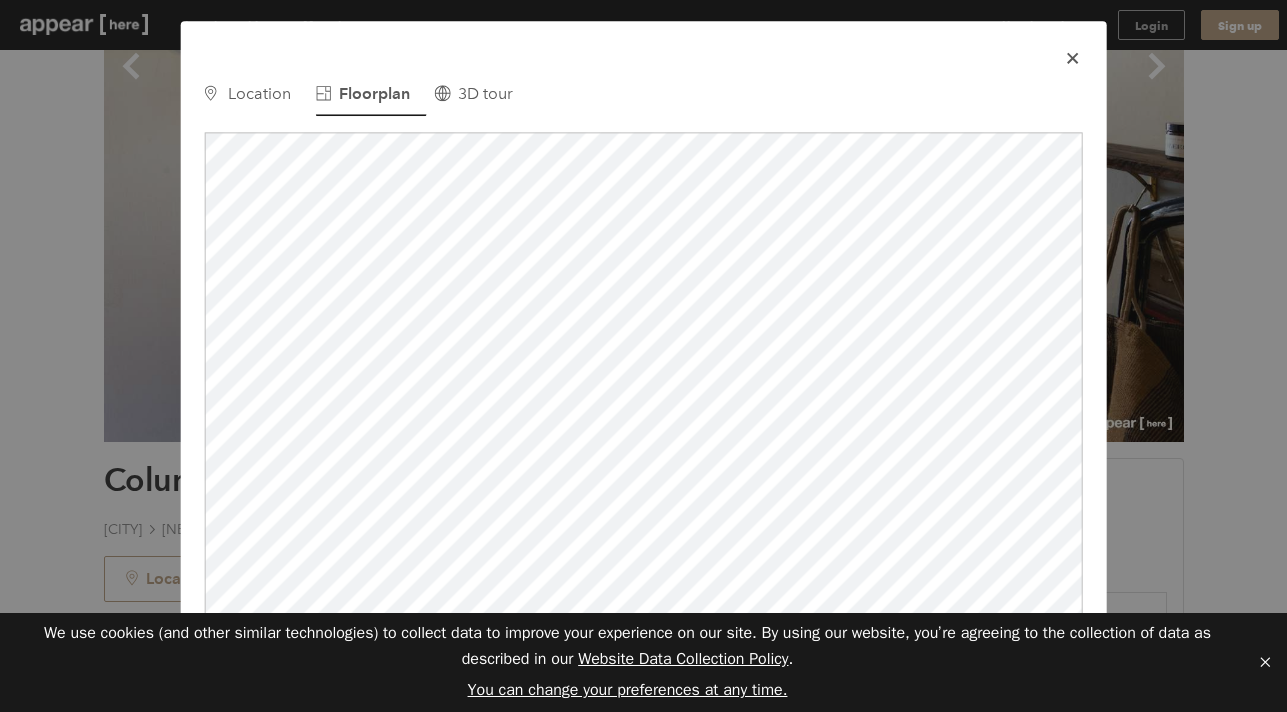 click on "icon-x" at bounding box center (1073, 58) 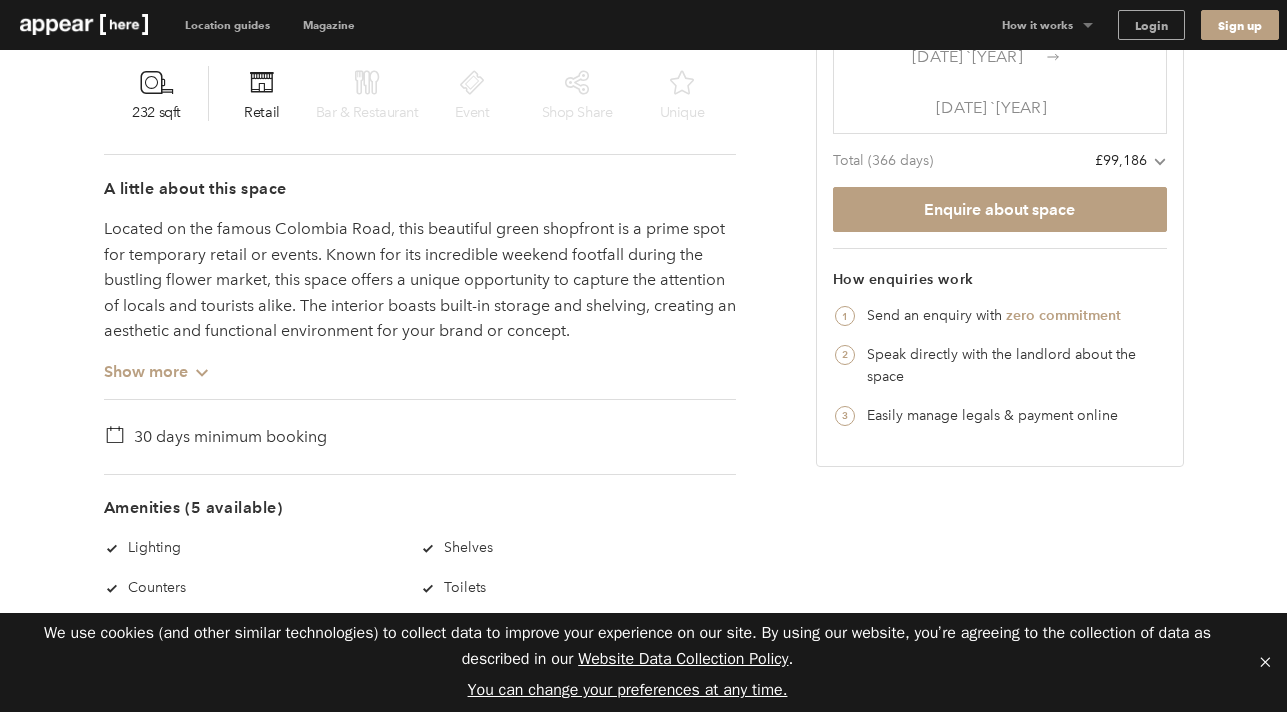 scroll, scrollTop: 953, scrollLeft: 0, axis: vertical 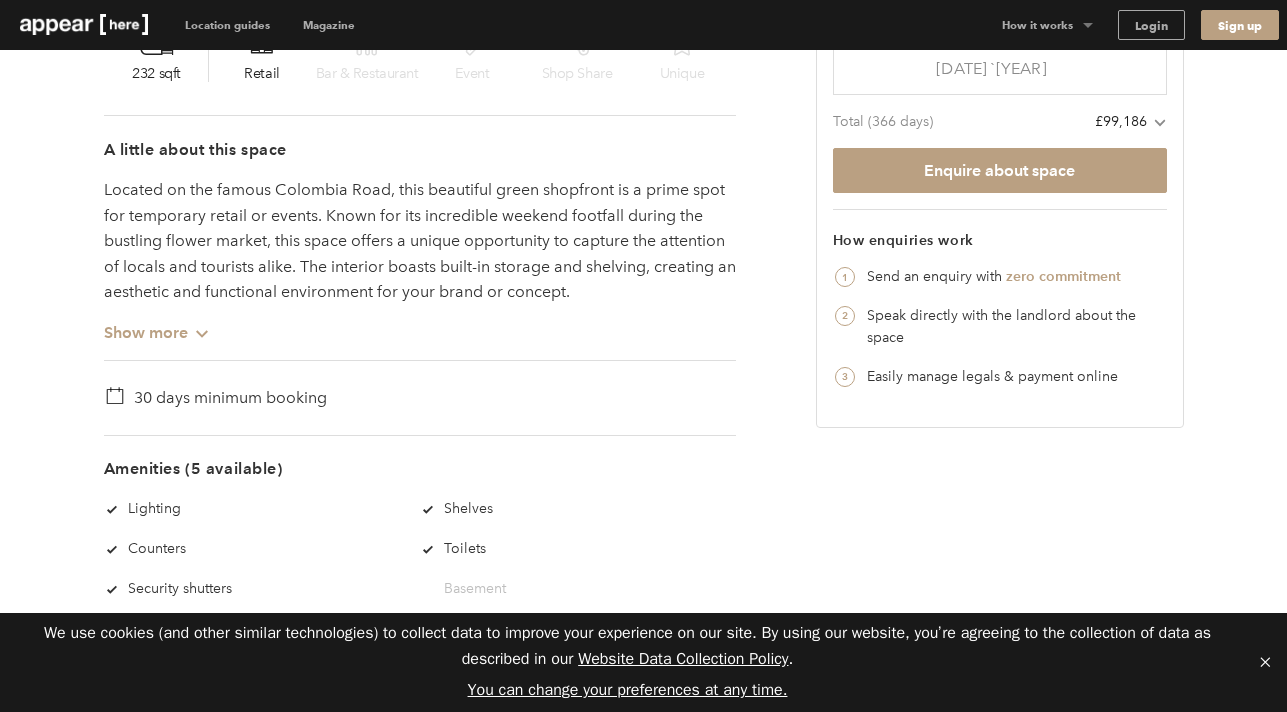 click on "Show more Chevron-up" at bounding box center (157, 324) 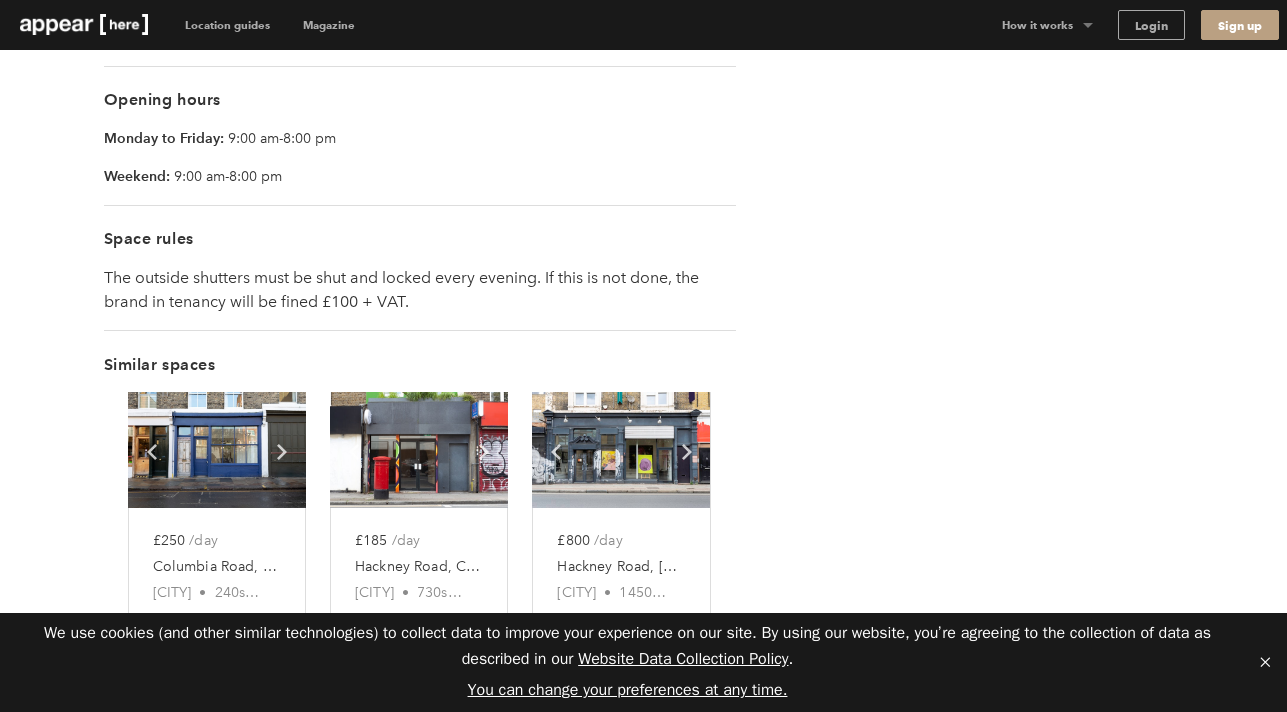 scroll, scrollTop: 2695, scrollLeft: 0, axis: vertical 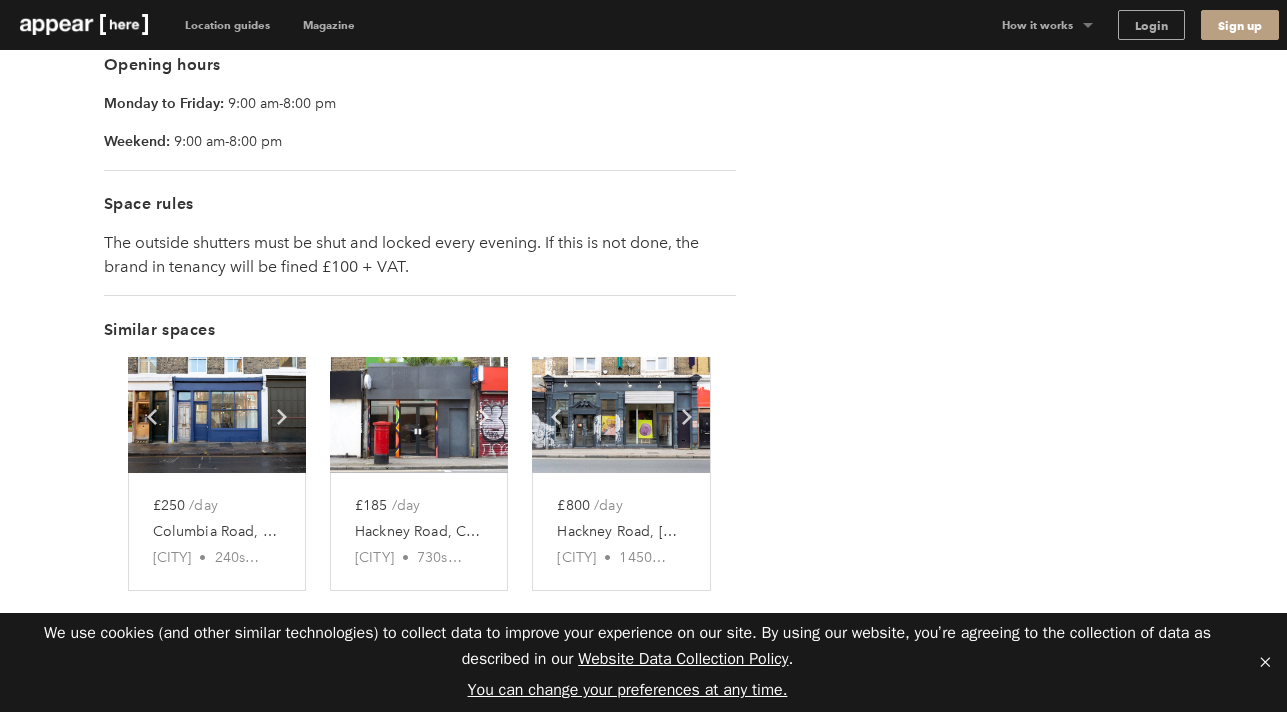 click on "/day" at bounding box center (203, 505) 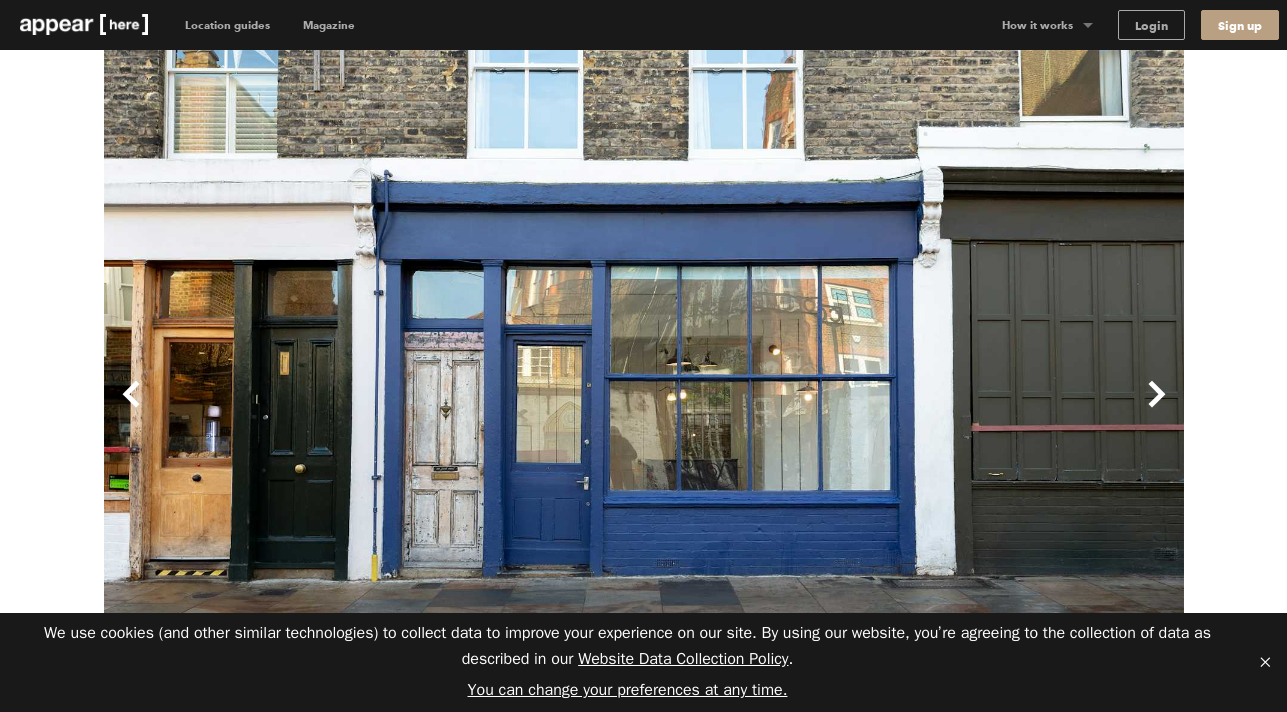 scroll, scrollTop: 0, scrollLeft: 0, axis: both 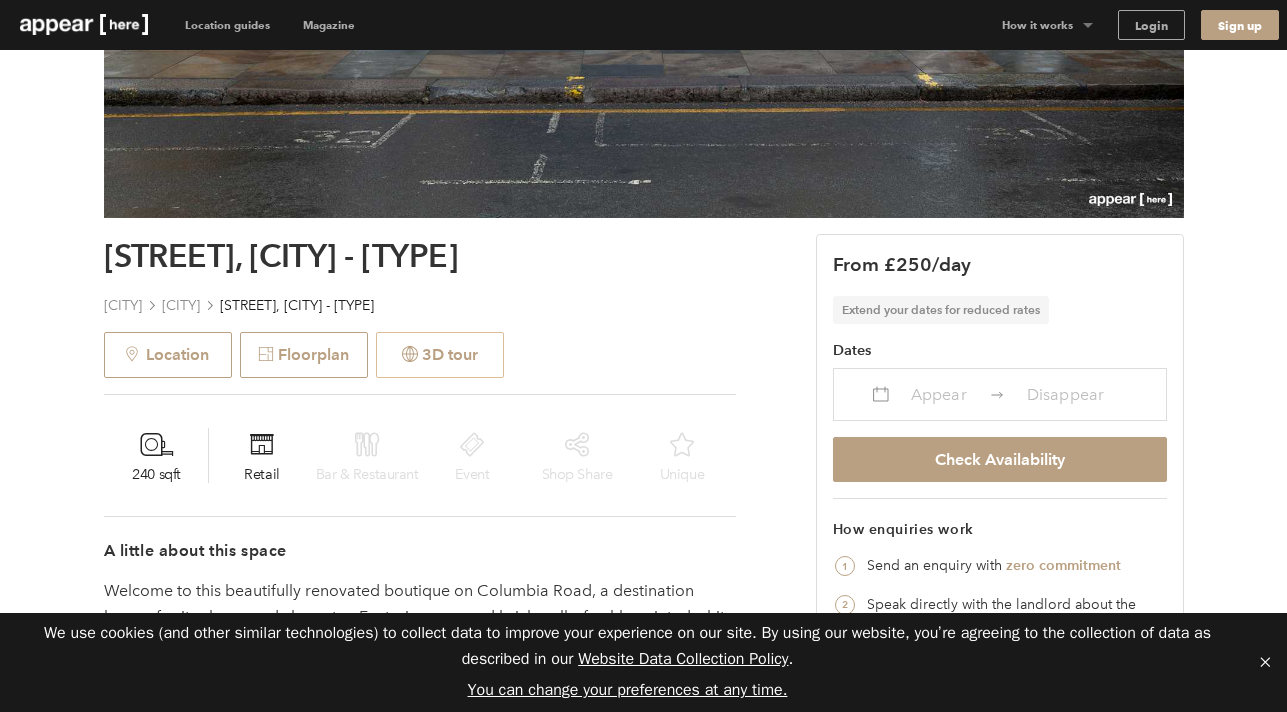 click on "3D tour" at bounding box center [440, 355] 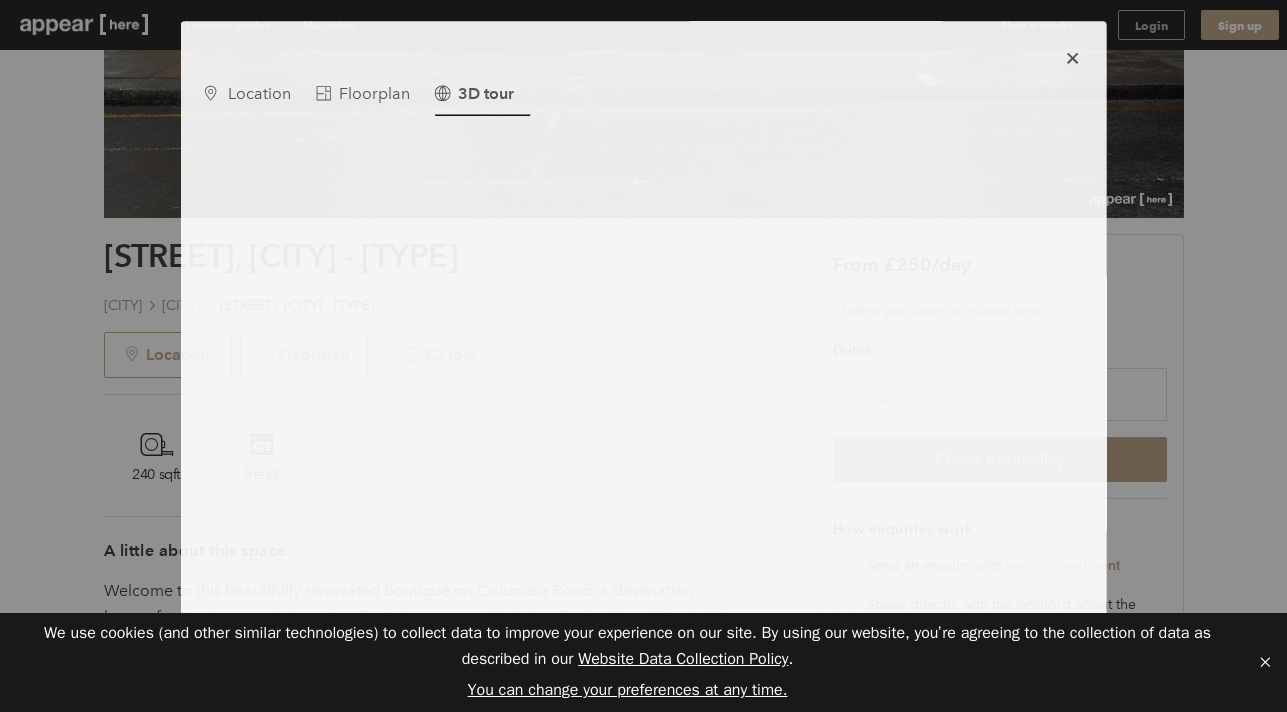 scroll, scrollTop: 0, scrollLeft: 0, axis: both 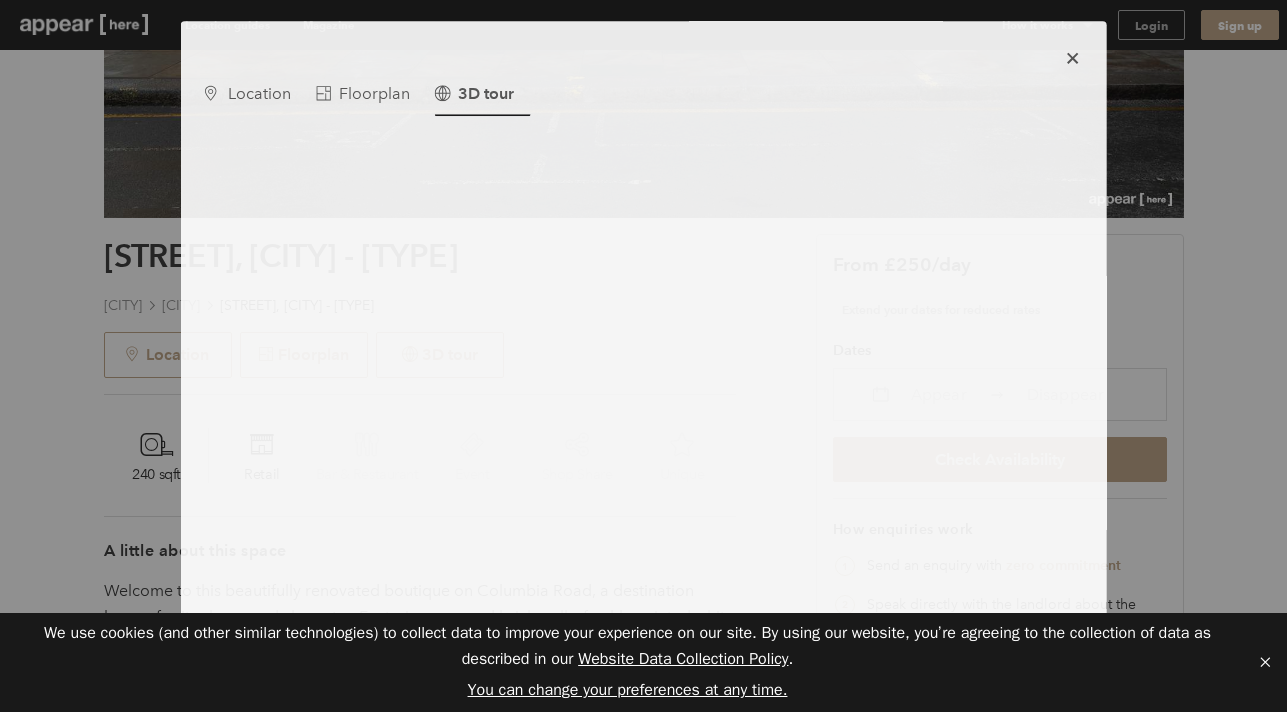 click at bounding box center [1072, 58] 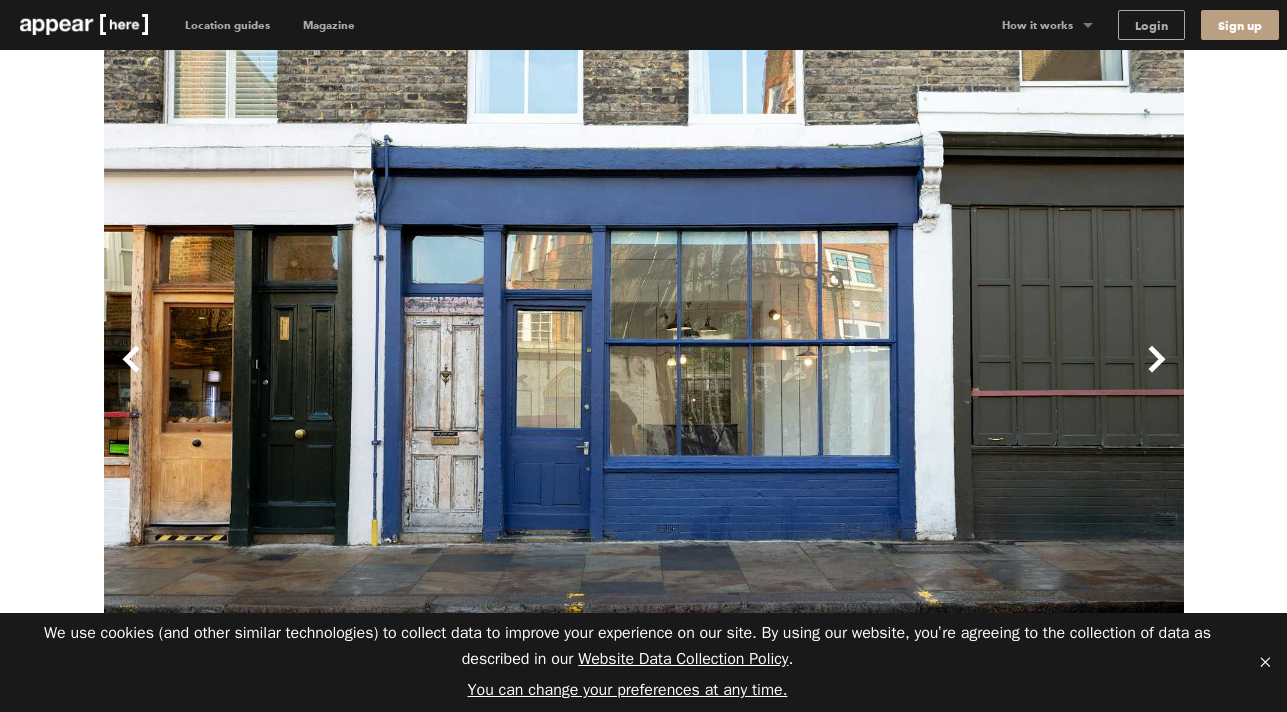 scroll, scrollTop: 0, scrollLeft: 0, axis: both 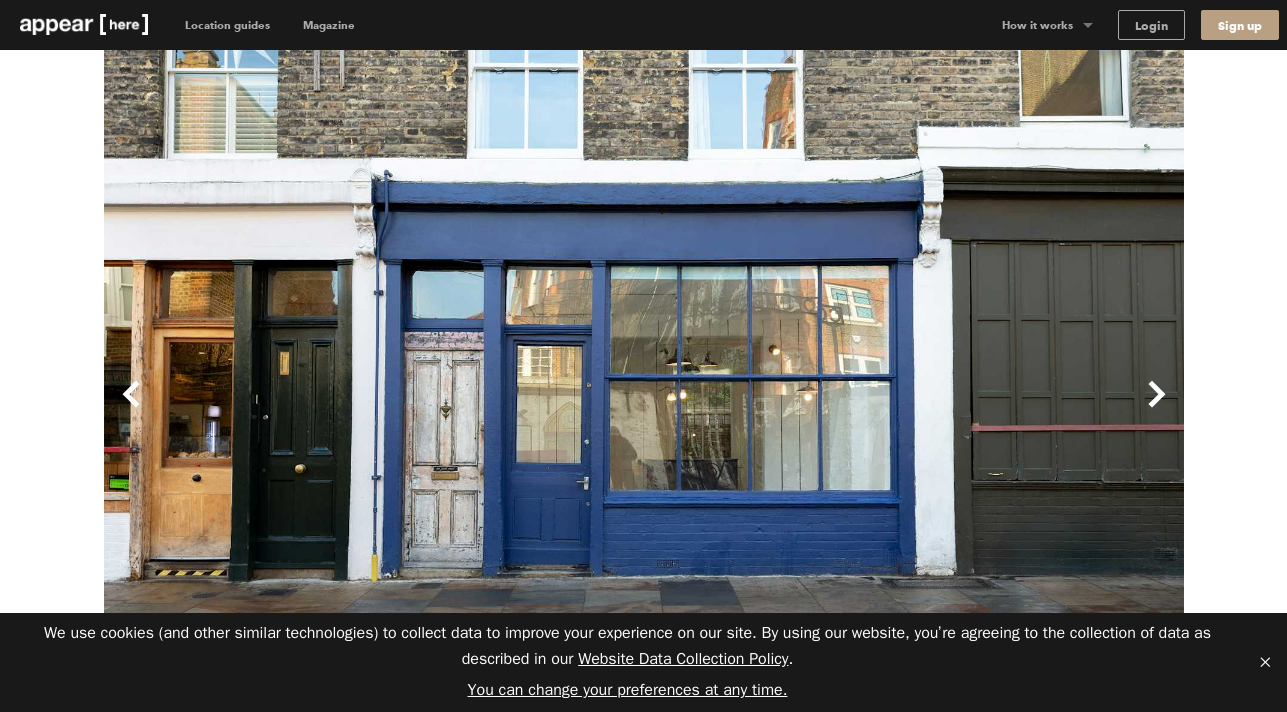 click on "Next" at bounding box center (914, 410) 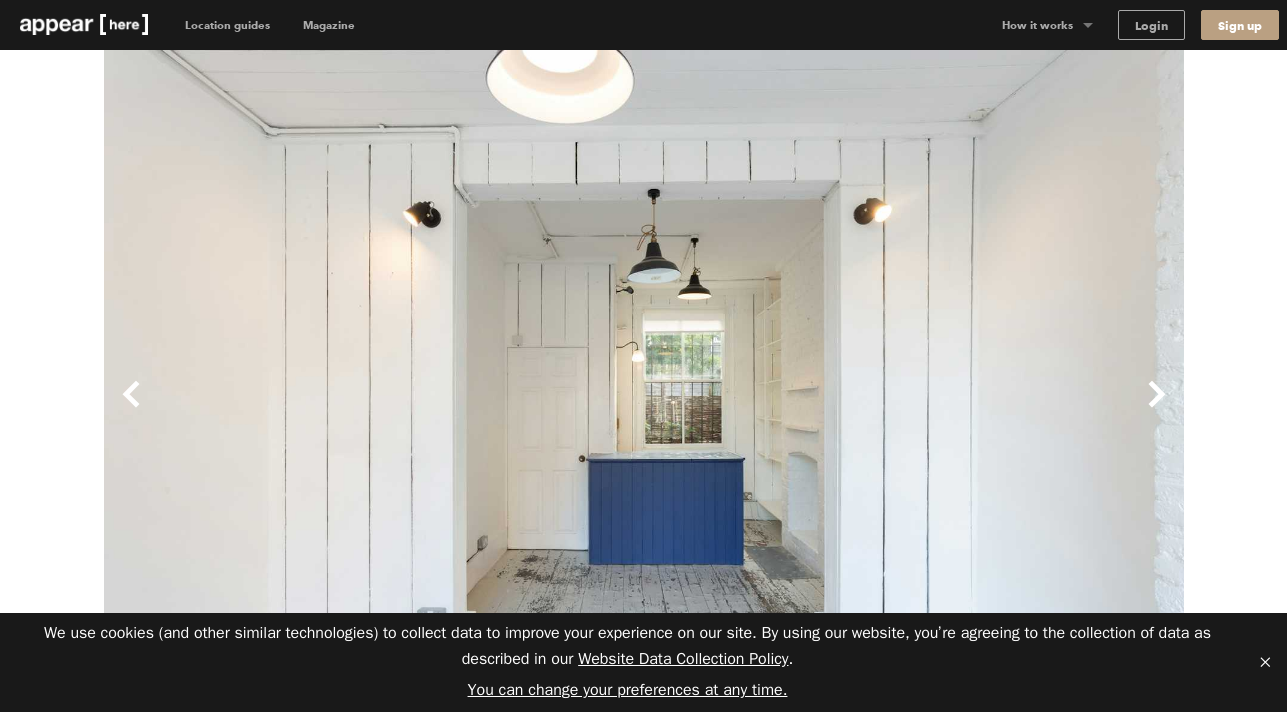 click on "Next" at bounding box center [914, 410] 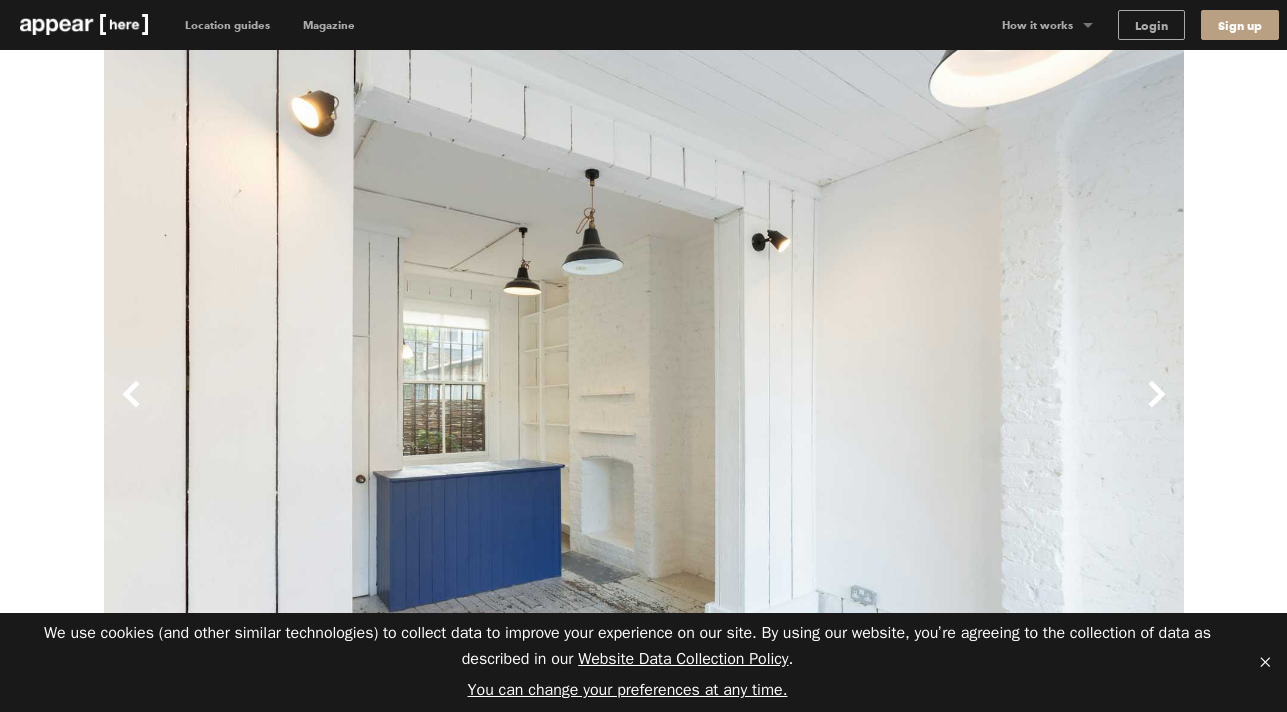 click on "Next" at bounding box center [914, 410] 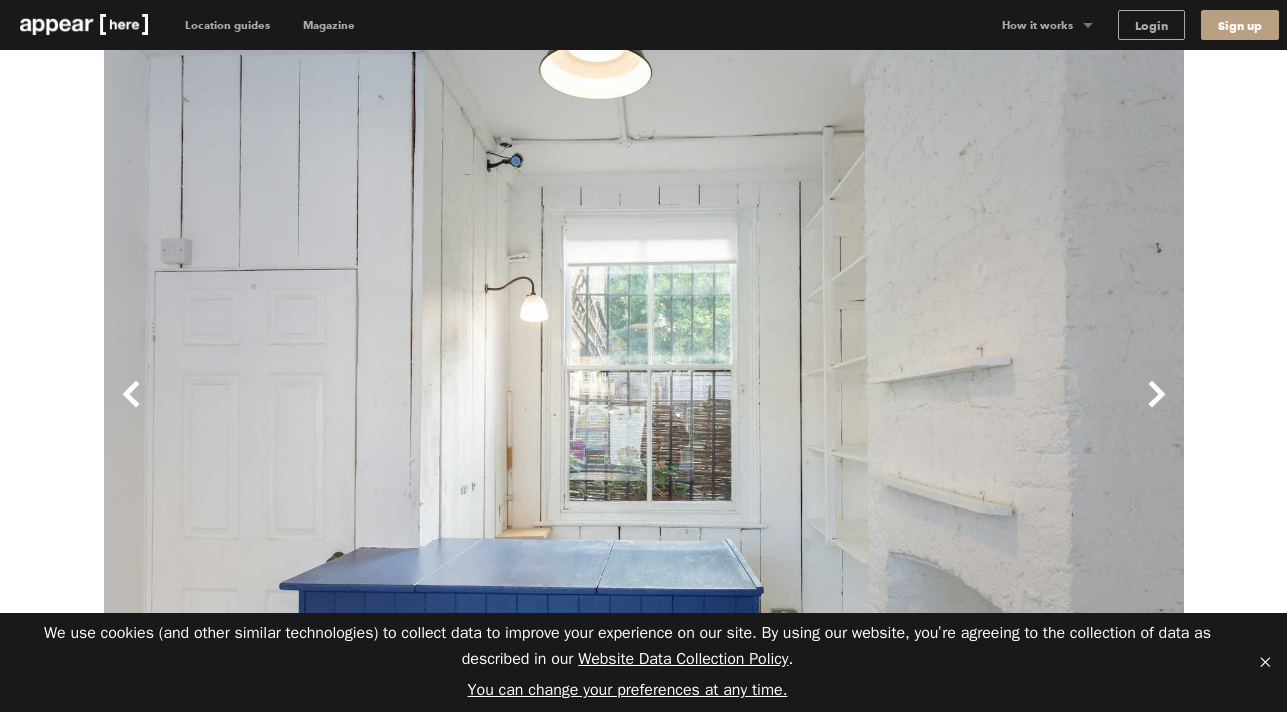 click on "Next" at bounding box center [914, 410] 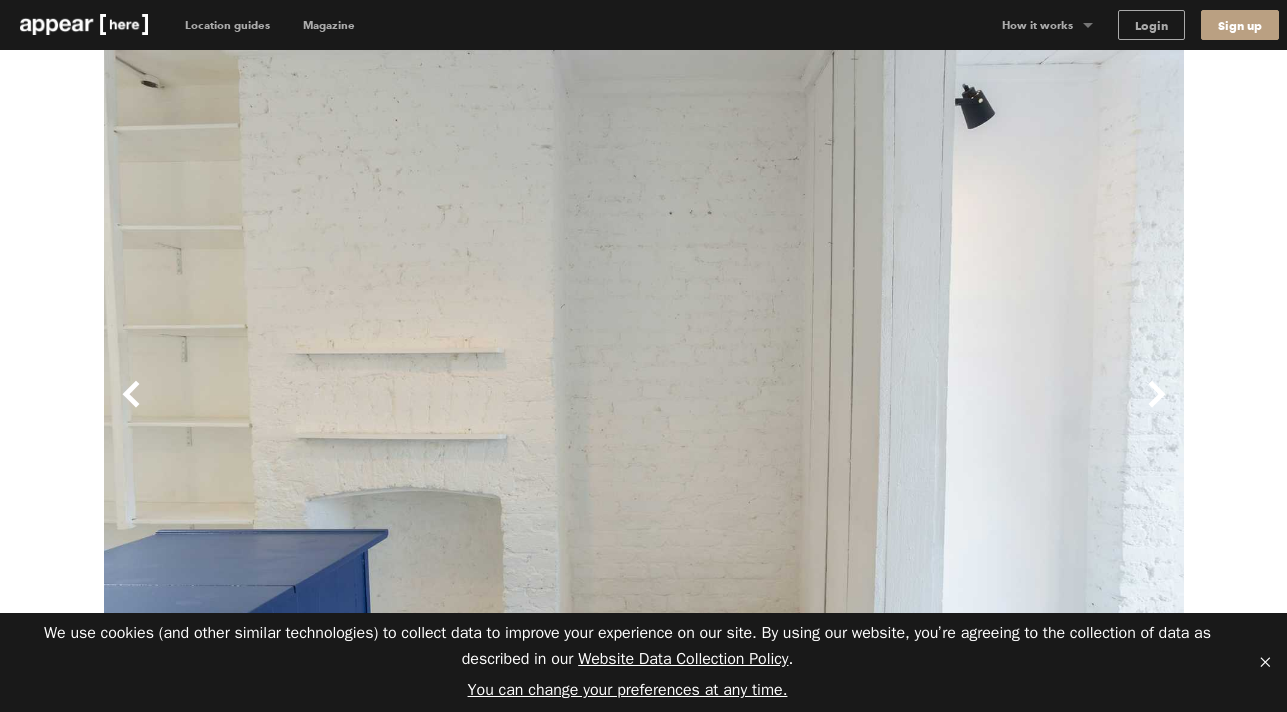 click on "Next" at bounding box center (914, 410) 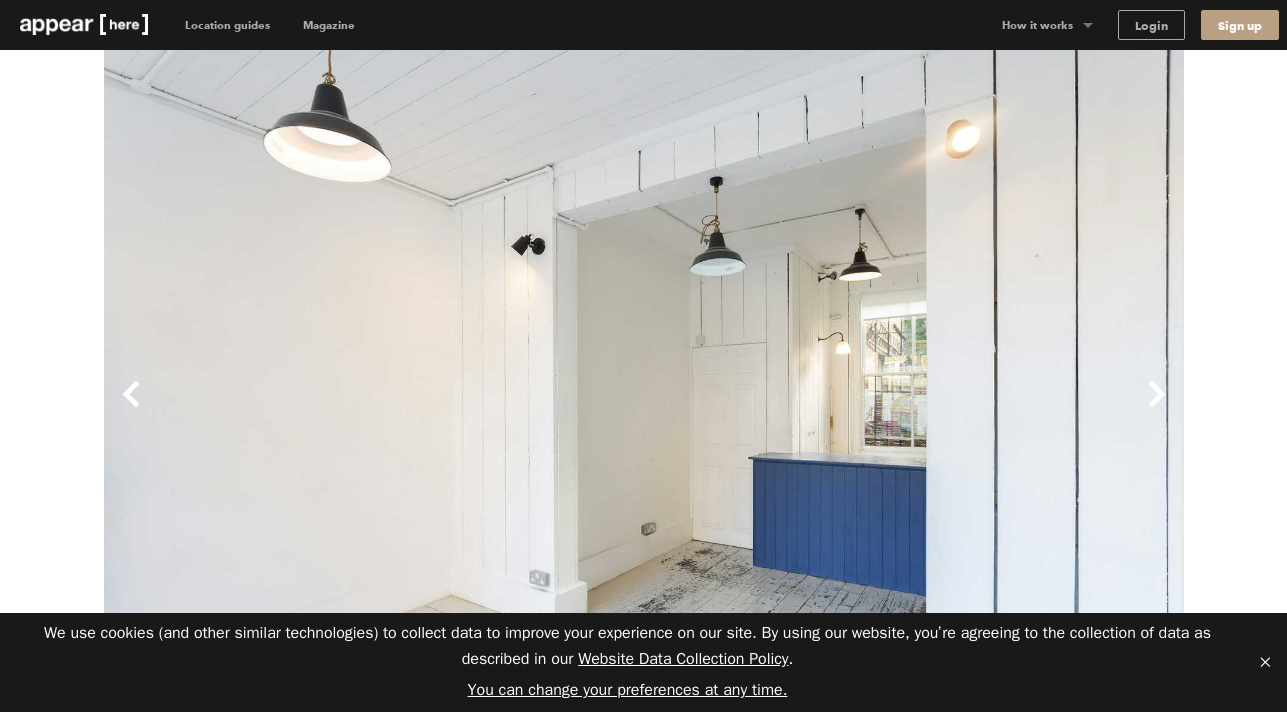 click on "Next" at bounding box center [914, 410] 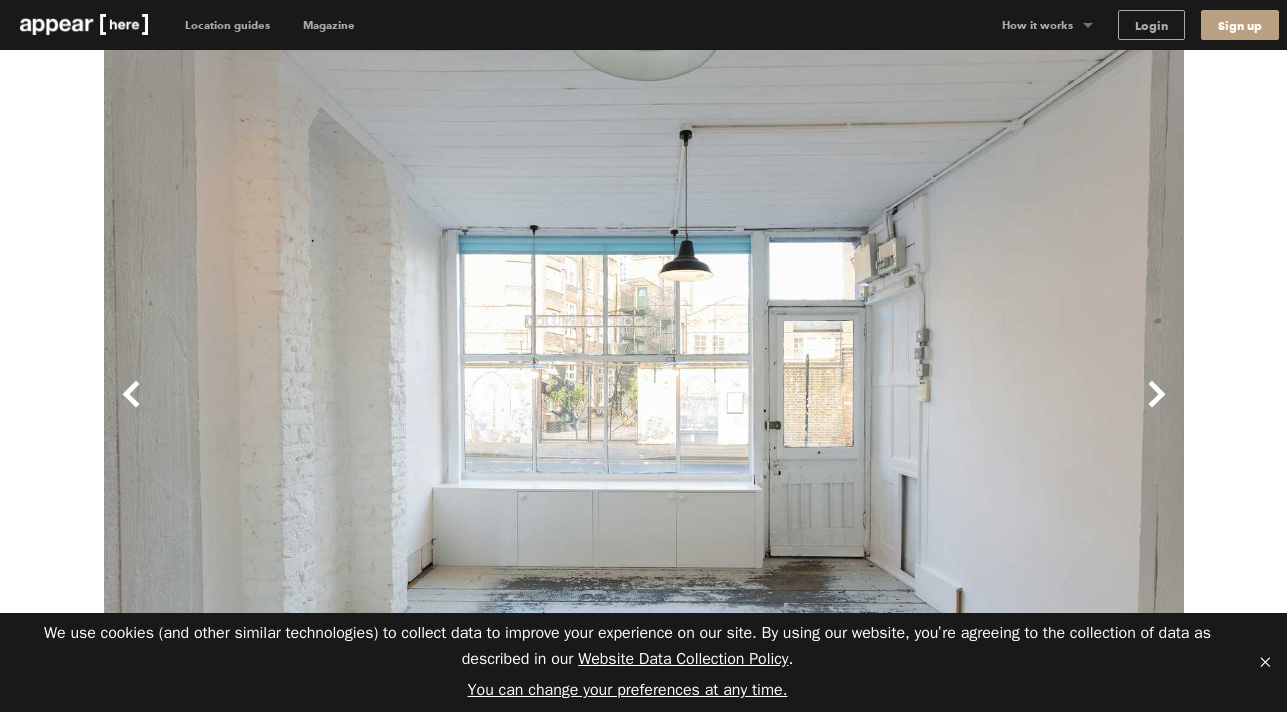 click on "Next" at bounding box center (914, 410) 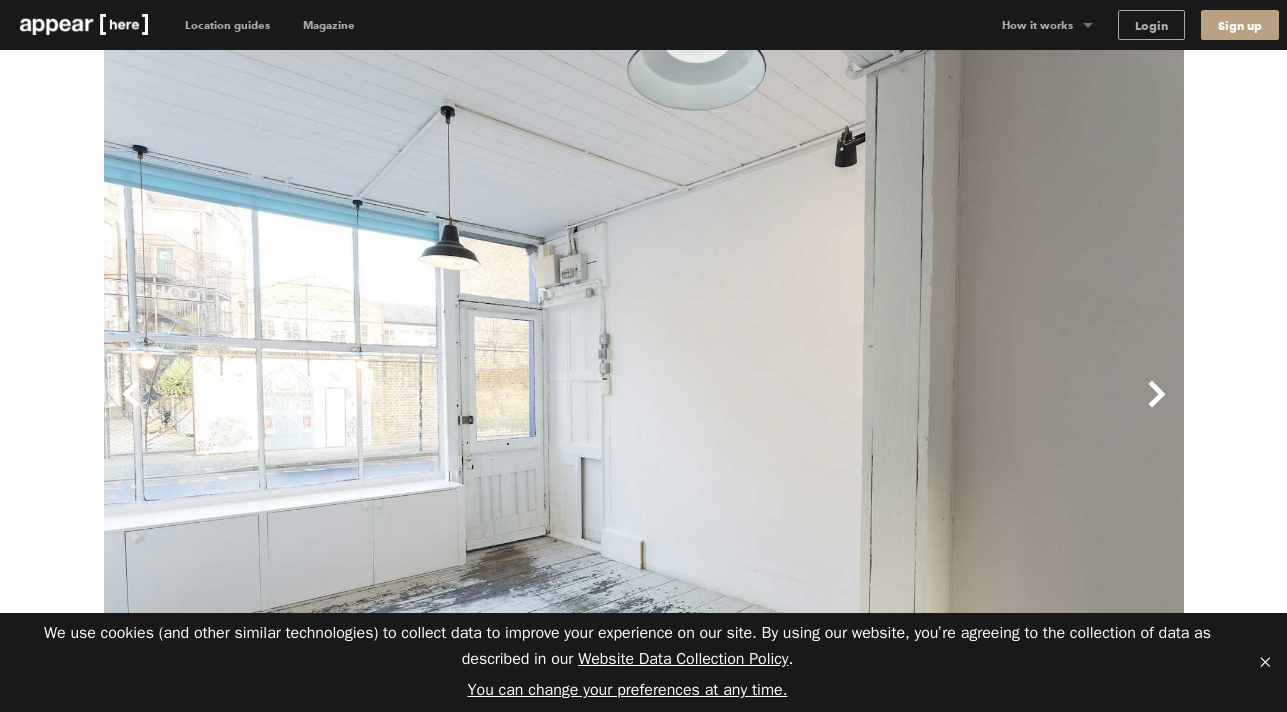 click on "Next" at bounding box center [914, 410] 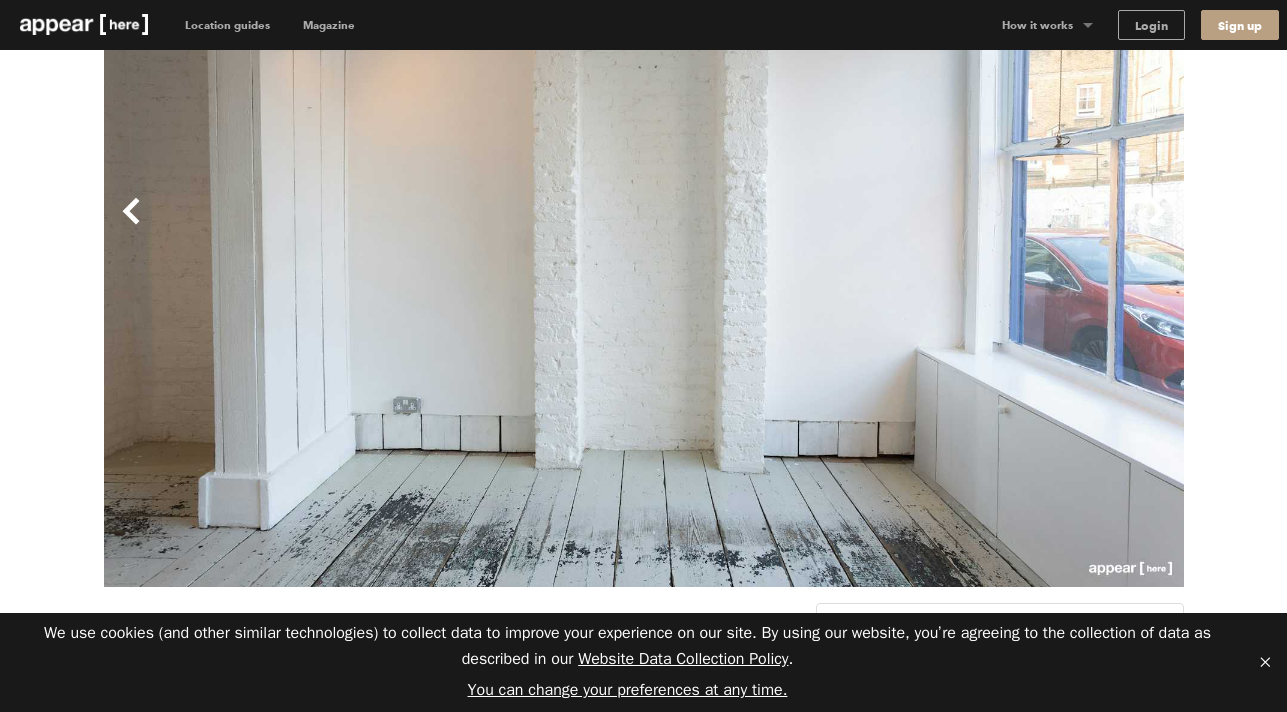 scroll, scrollTop: 0, scrollLeft: 0, axis: both 